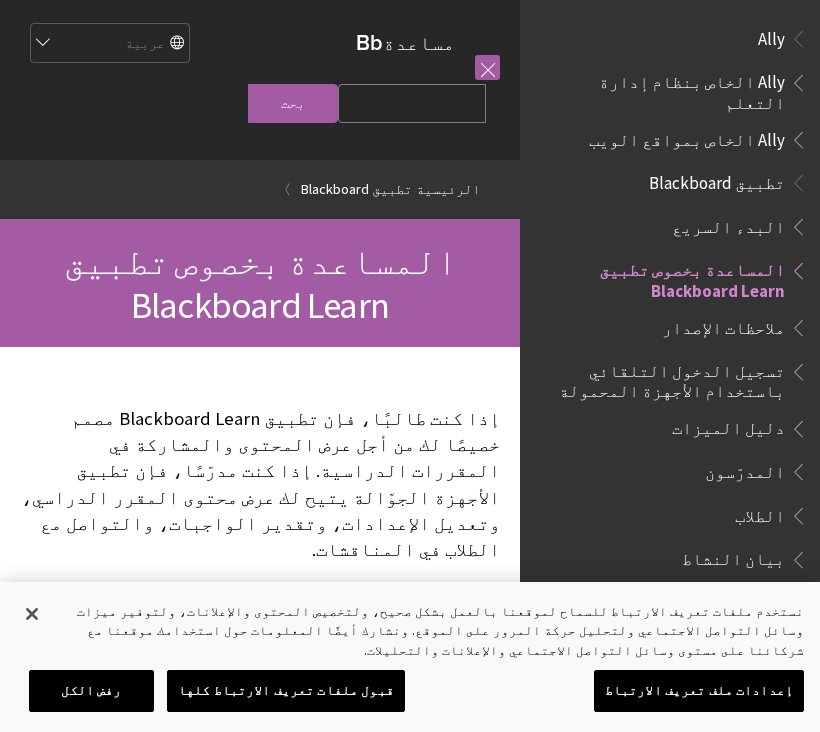 scroll, scrollTop: 503, scrollLeft: 0, axis: vertical 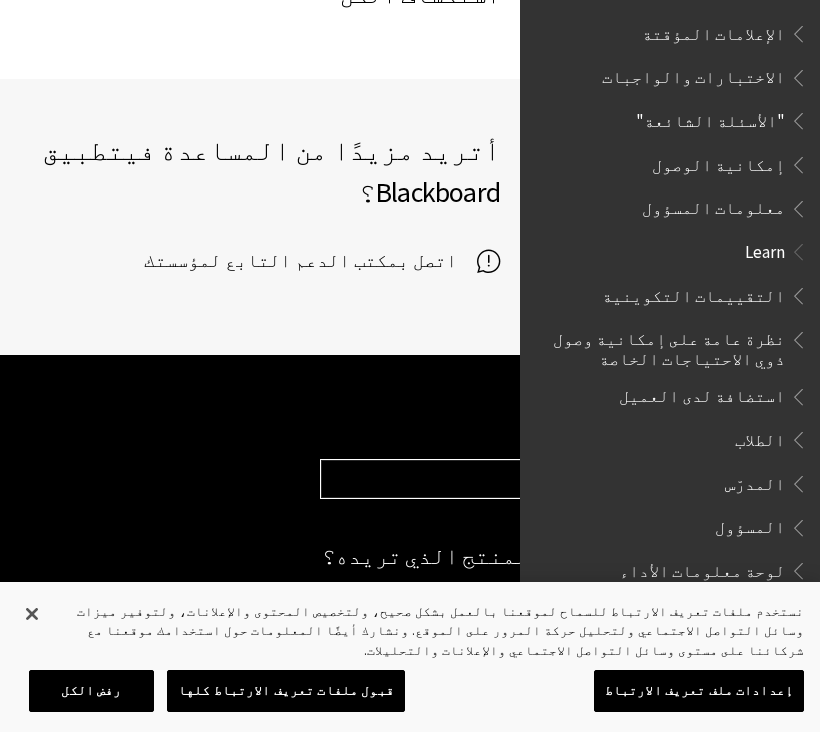 click at bounding box center (795, 654) 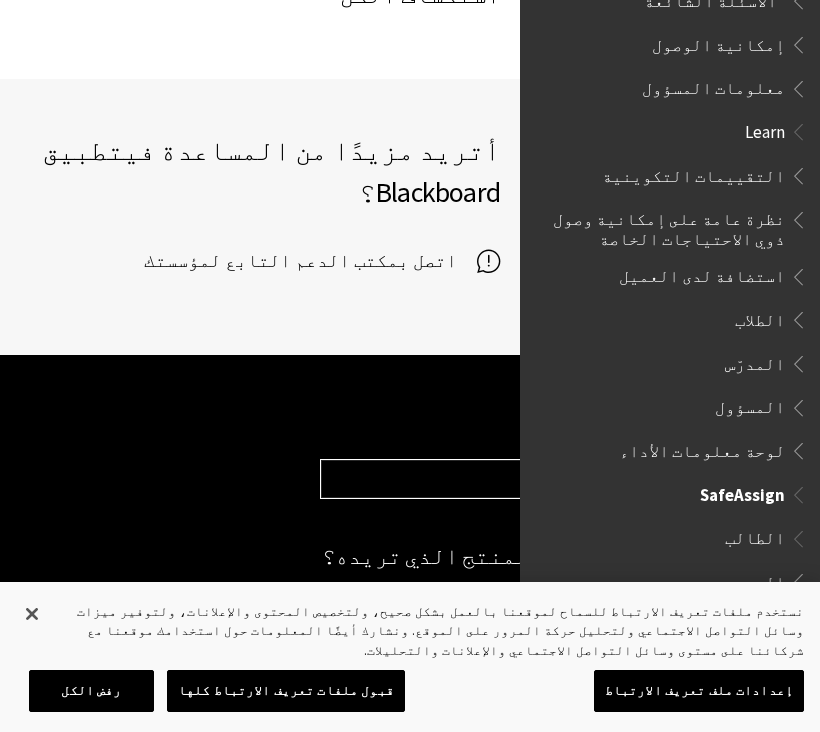 scroll, scrollTop: 1188, scrollLeft: 0, axis: vertical 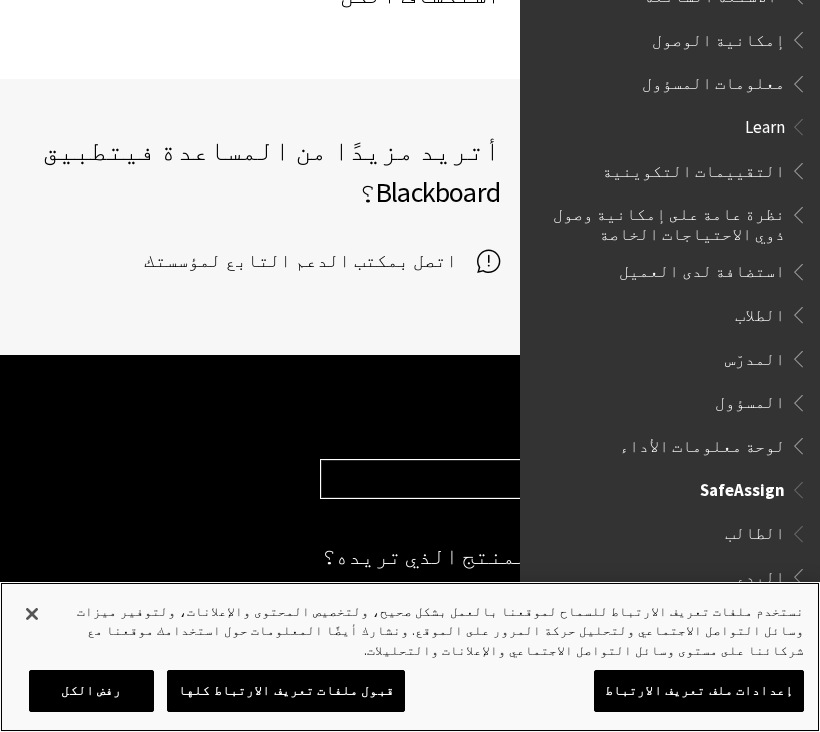 click at bounding box center (32, 614) 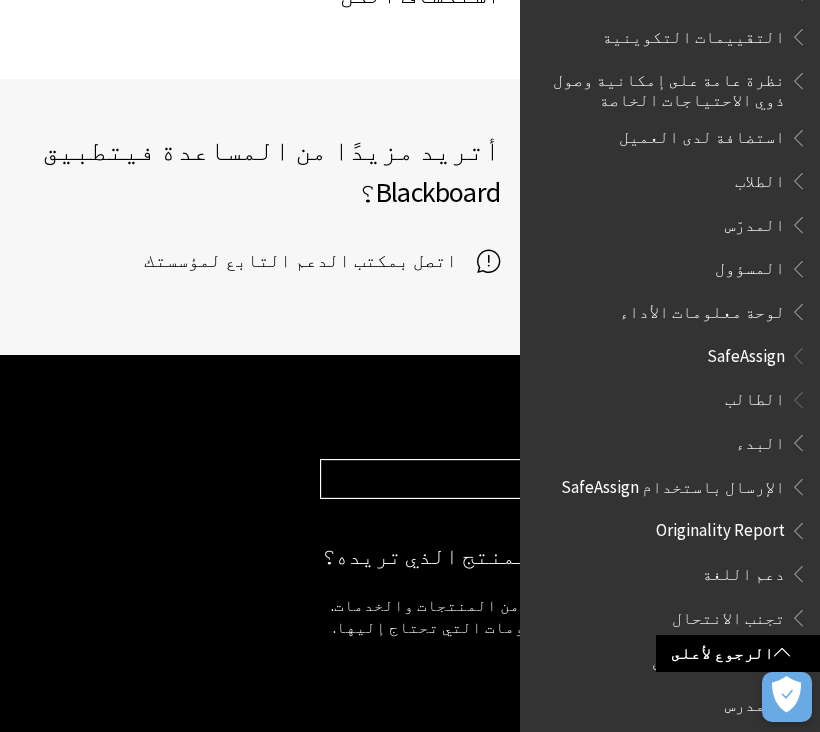 scroll, scrollTop: 1321, scrollLeft: 0, axis: vertical 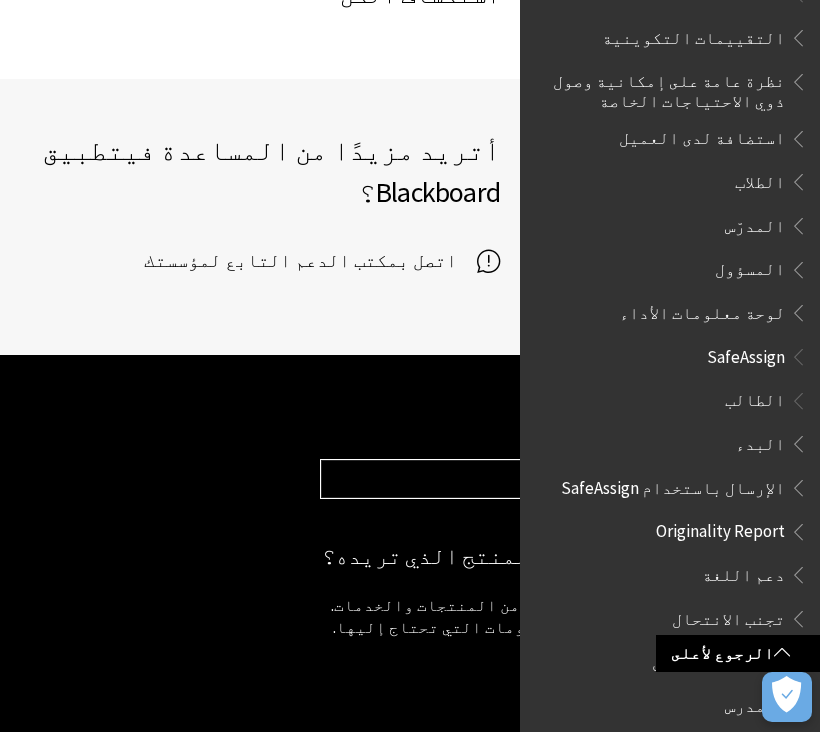 click on "الطالب" at bounding box center (755, 397) 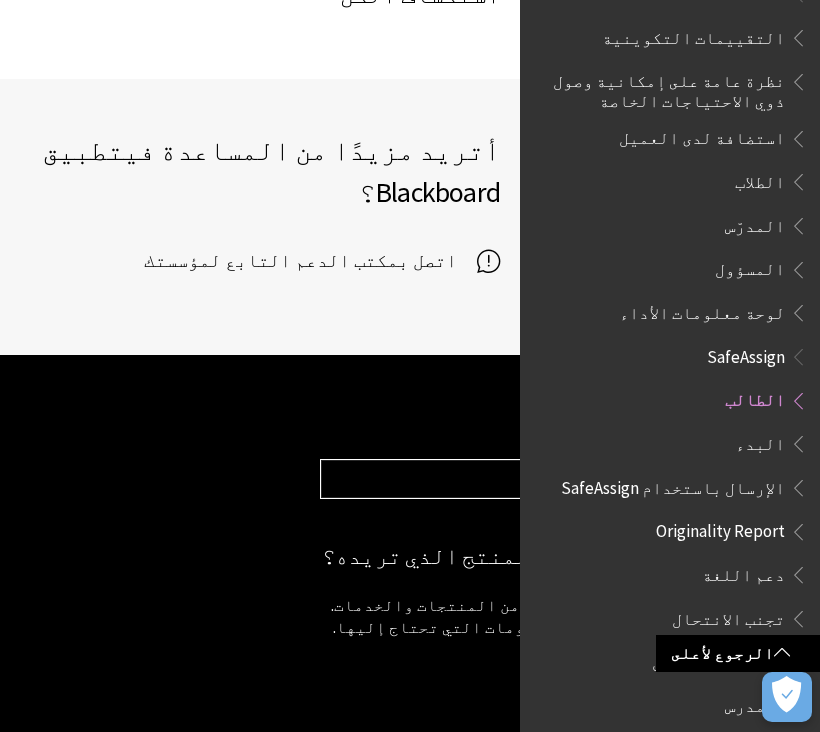 click on "الطالب" at bounding box center [755, 397] 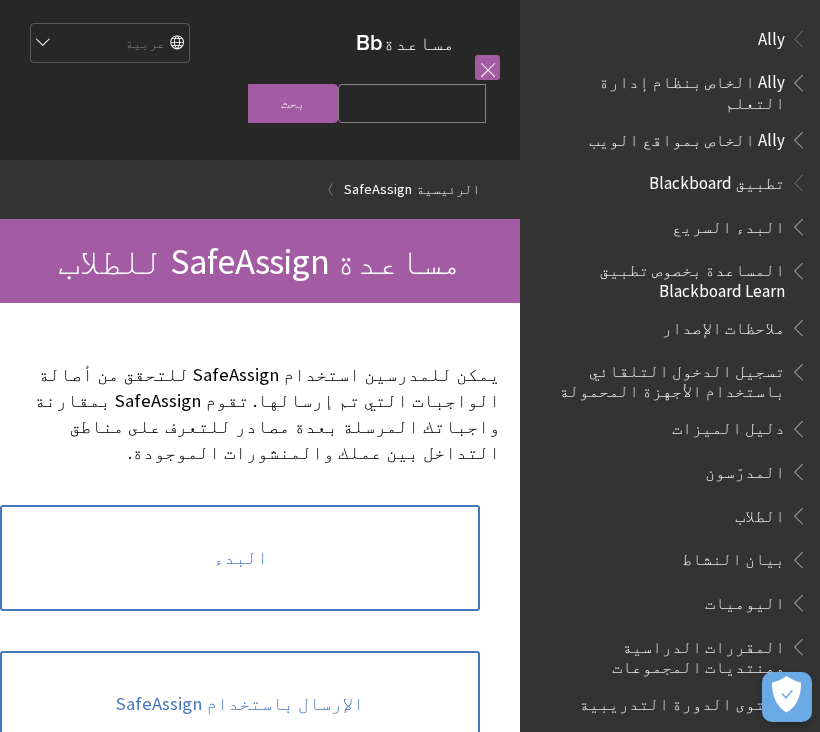 scroll, scrollTop: 0, scrollLeft: 0, axis: both 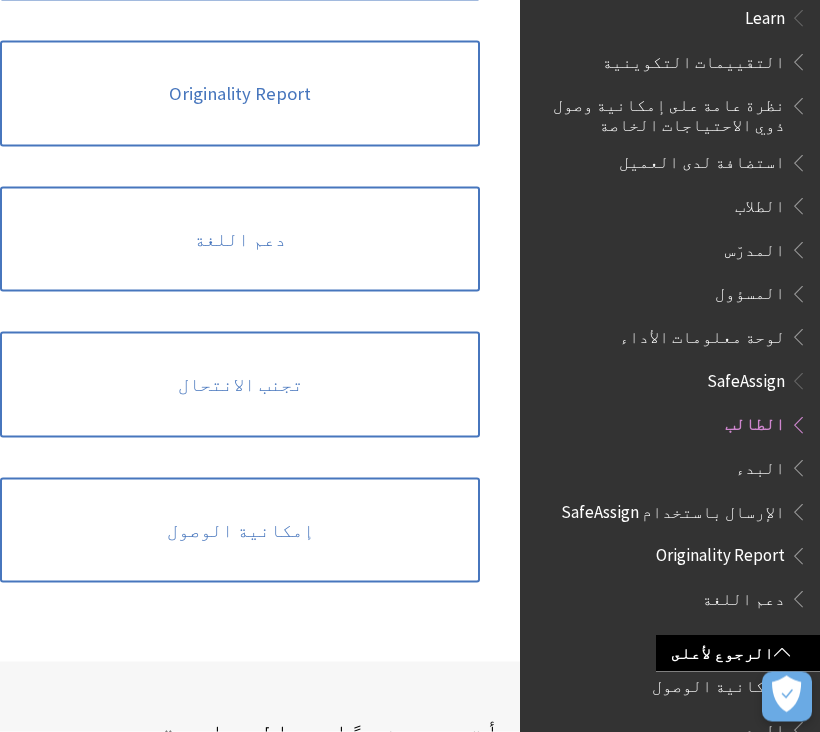 click on "إمكانية الوصول" at bounding box center [240, 531] 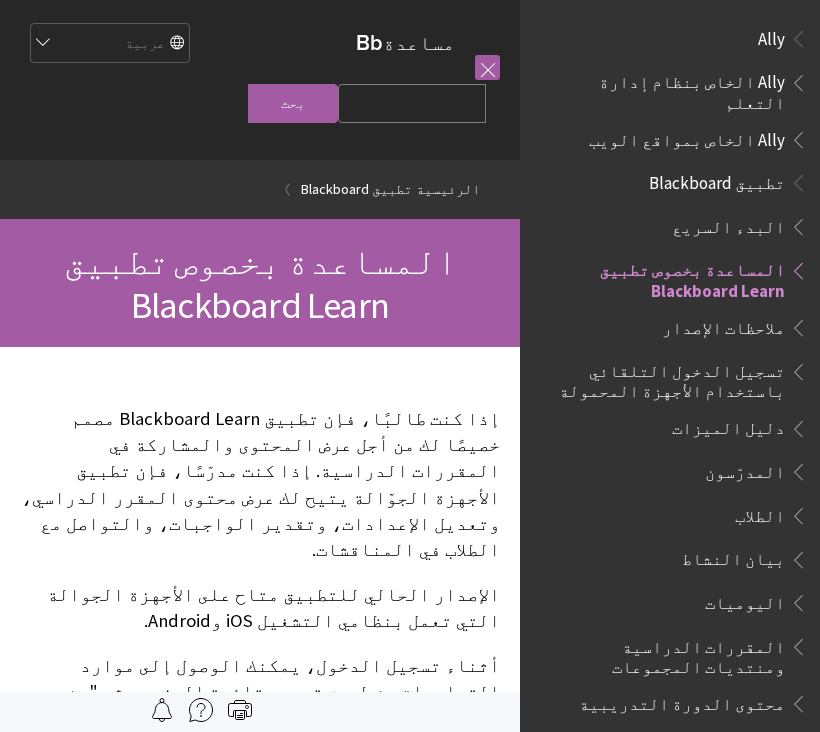 scroll, scrollTop: 67, scrollLeft: 0, axis: vertical 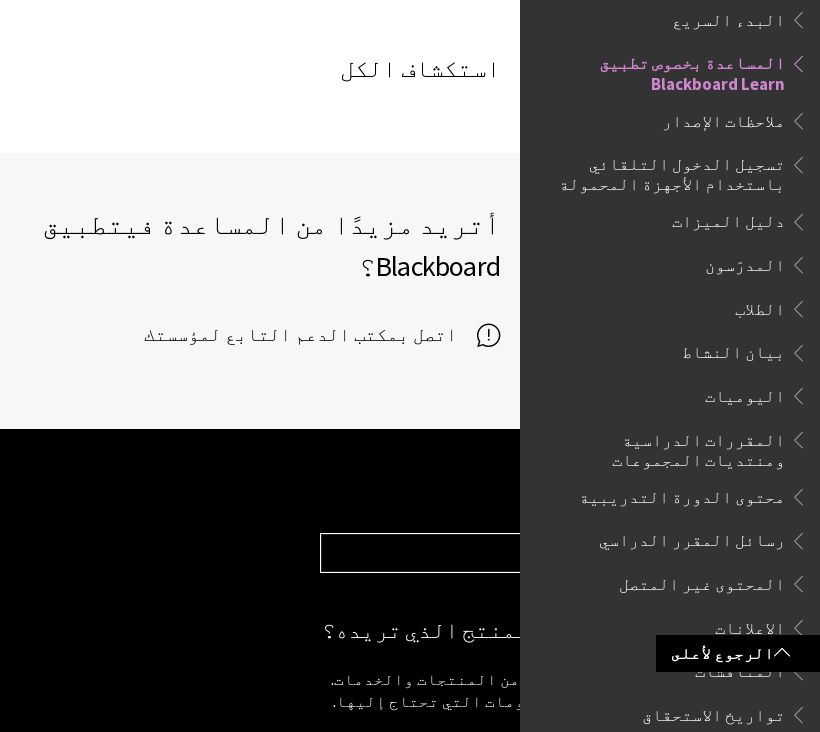 click on "Choose your product... Ally تطبيق Blackboard Blackboard Data Collaborate Community Engagement Learn SafeAssign Training and Development Manager Web Community Manager" at bounding box center [560, 553] 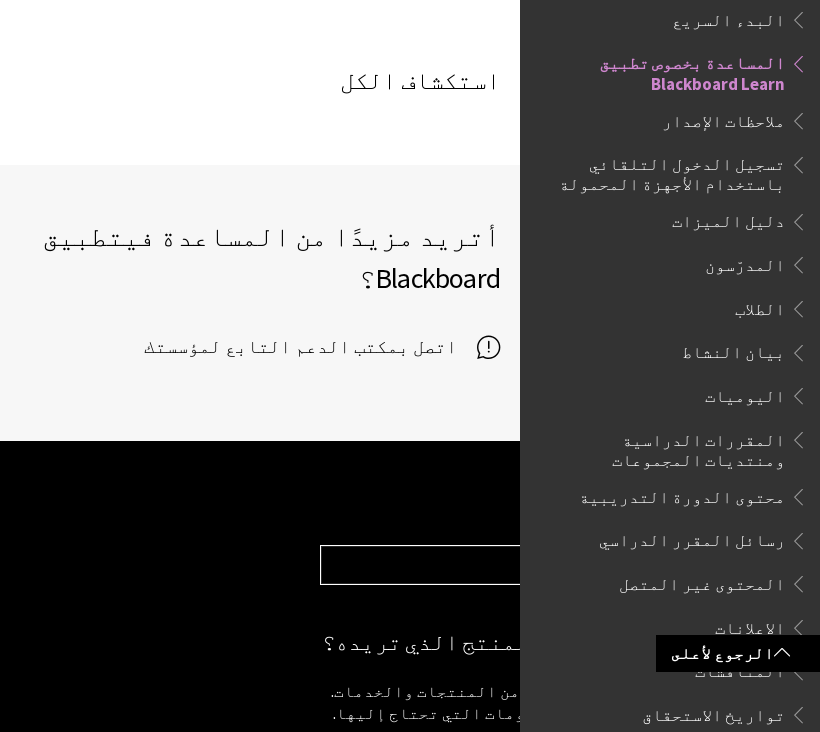 scroll, scrollTop: 1514, scrollLeft: 0, axis: vertical 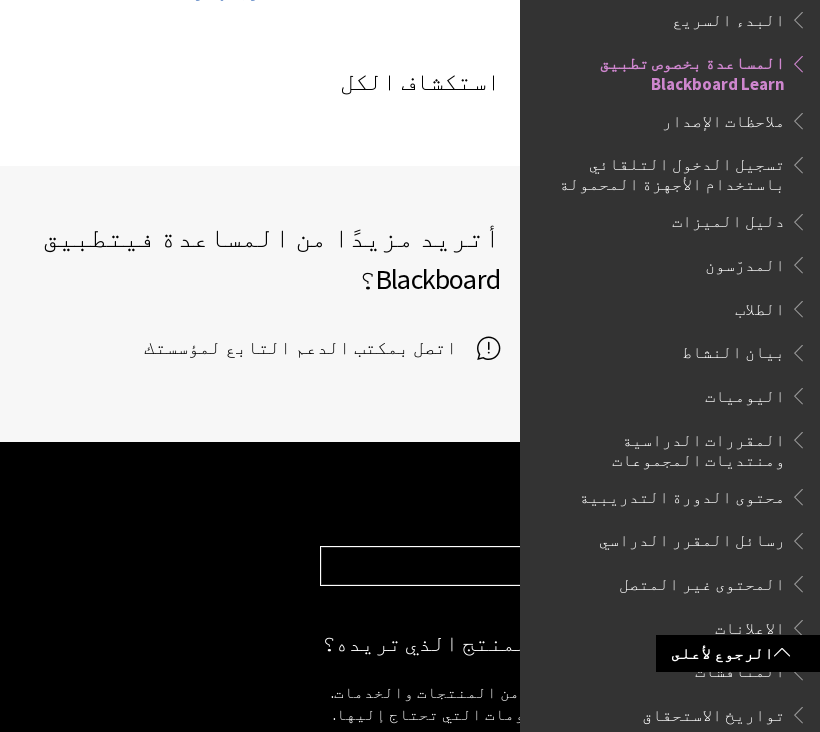 click on "Choose your product... Ally تطبيق Blackboard Blackboard Data Collaborate Community Engagement Learn SafeAssign Training and Development Manager Web Community Manager" at bounding box center (560, 566) 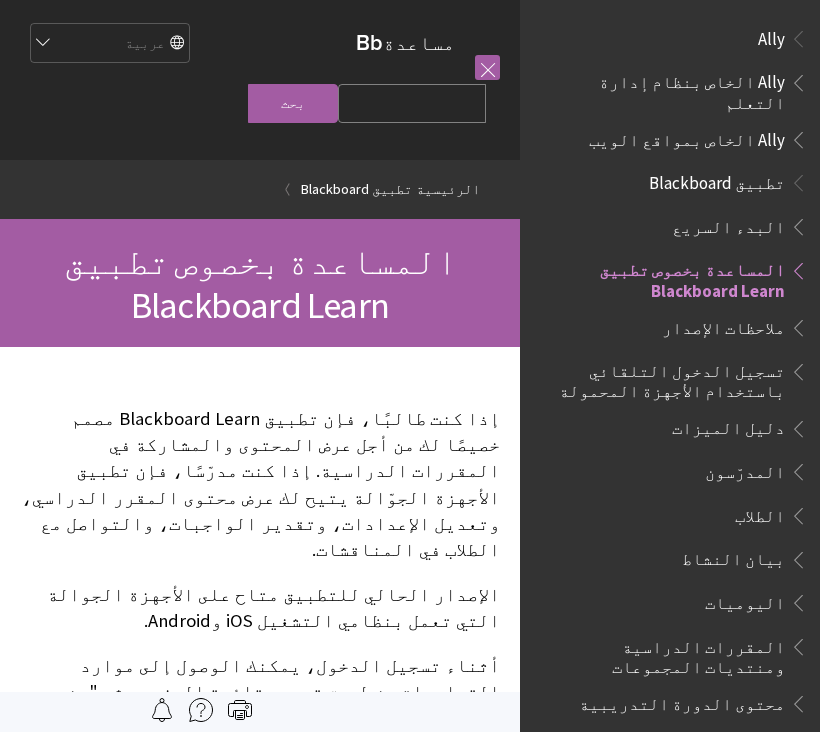 scroll, scrollTop: 0, scrollLeft: 0, axis: both 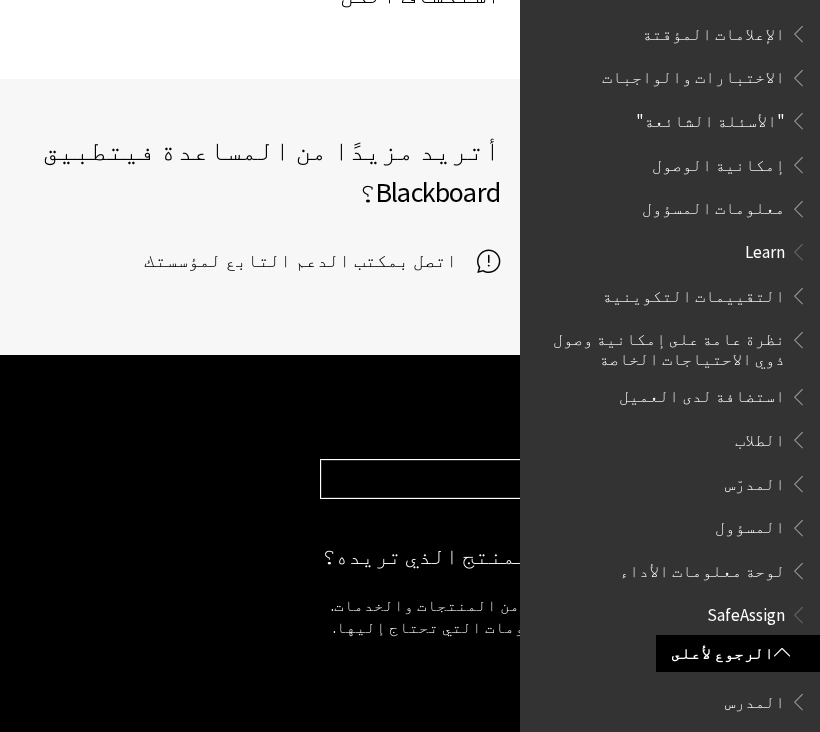 click on "الطالب" at bounding box center (675, 659) 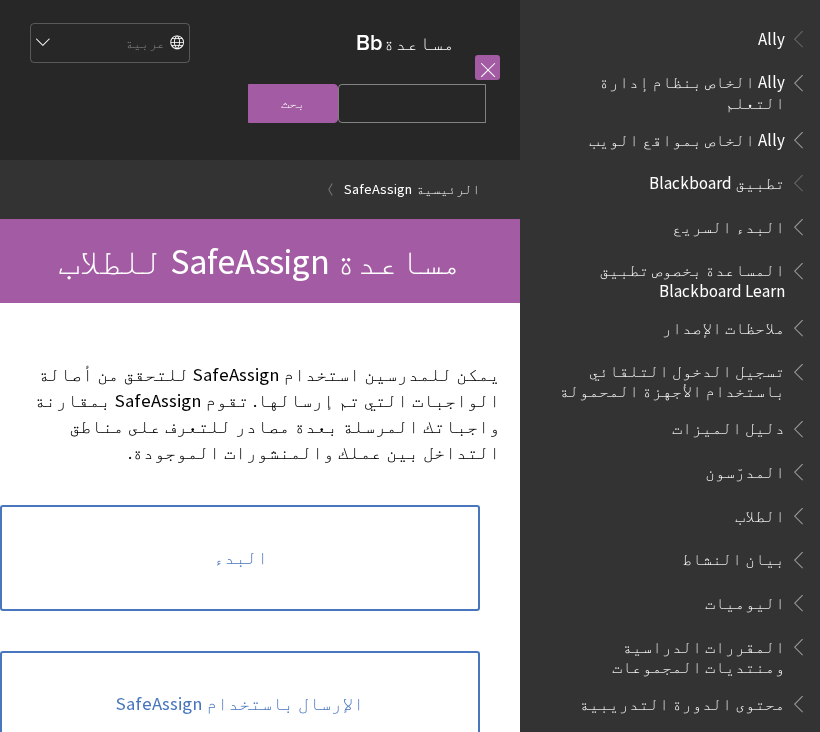 scroll, scrollTop: 0, scrollLeft: 0, axis: both 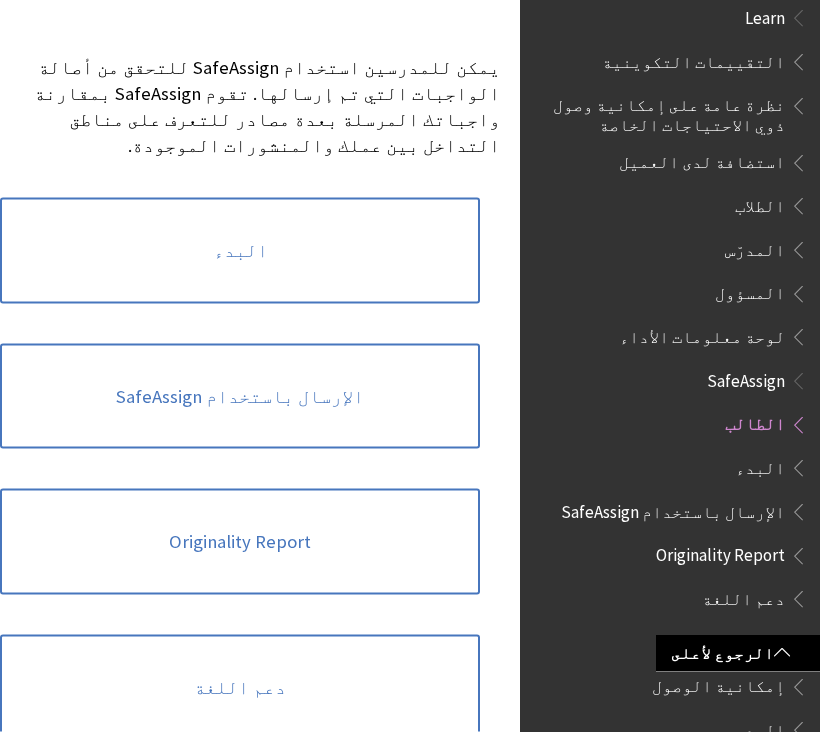 click on "البدء" at bounding box center (240, 251) 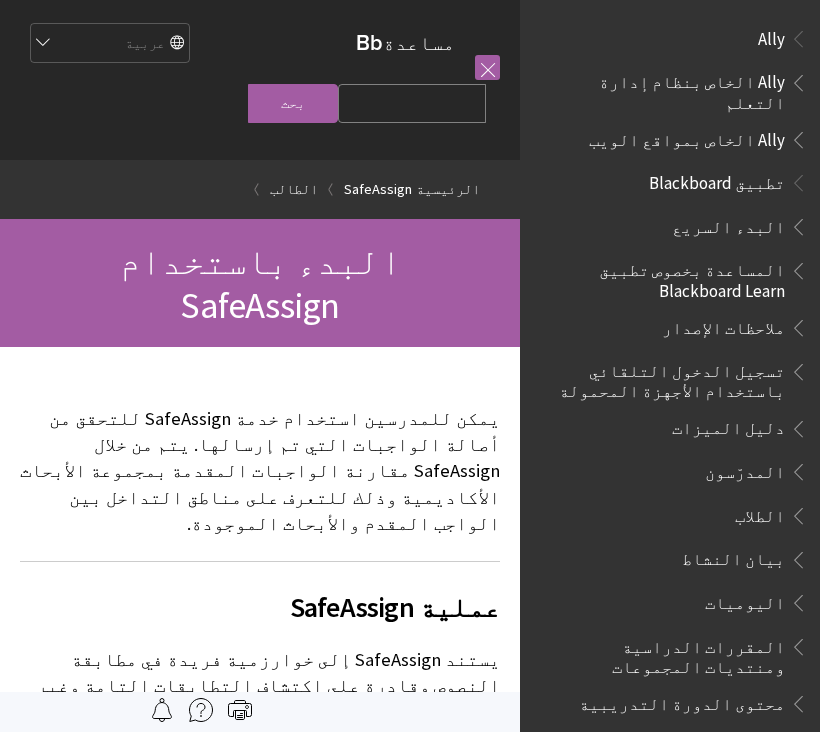 scroll, scrollTop: 0, scrollLeft: 0, axis: both 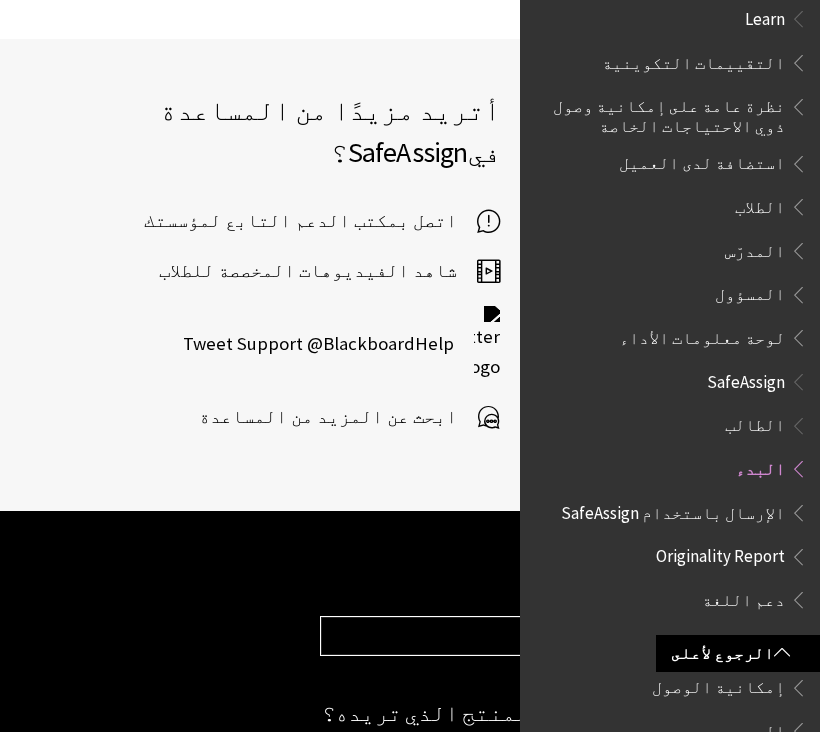 click on "الطالب" at bounding box center (755, 422) 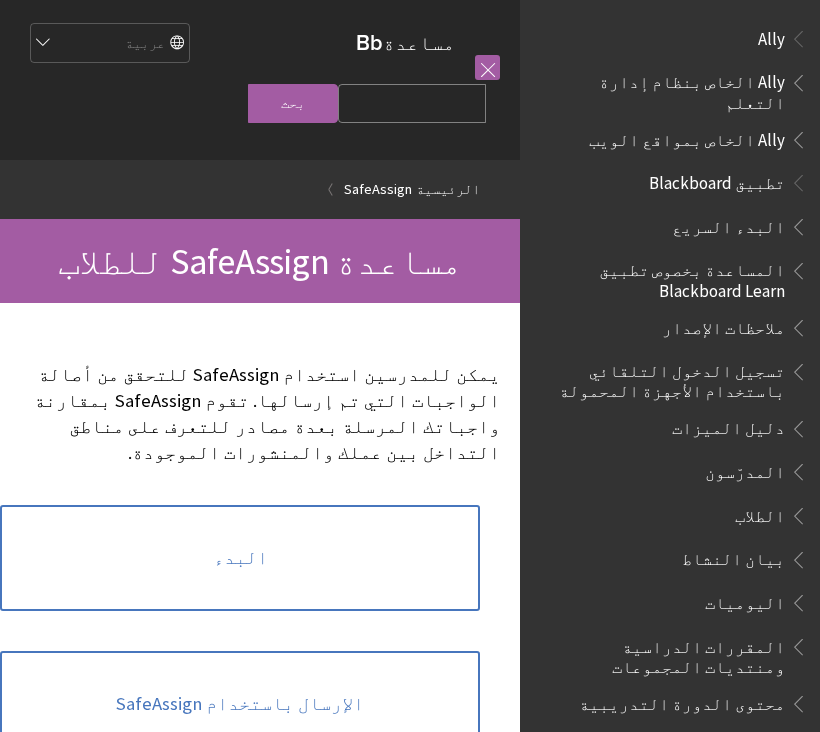 scroll, scrollTop: 0, scrollLeft: 0, axis: both 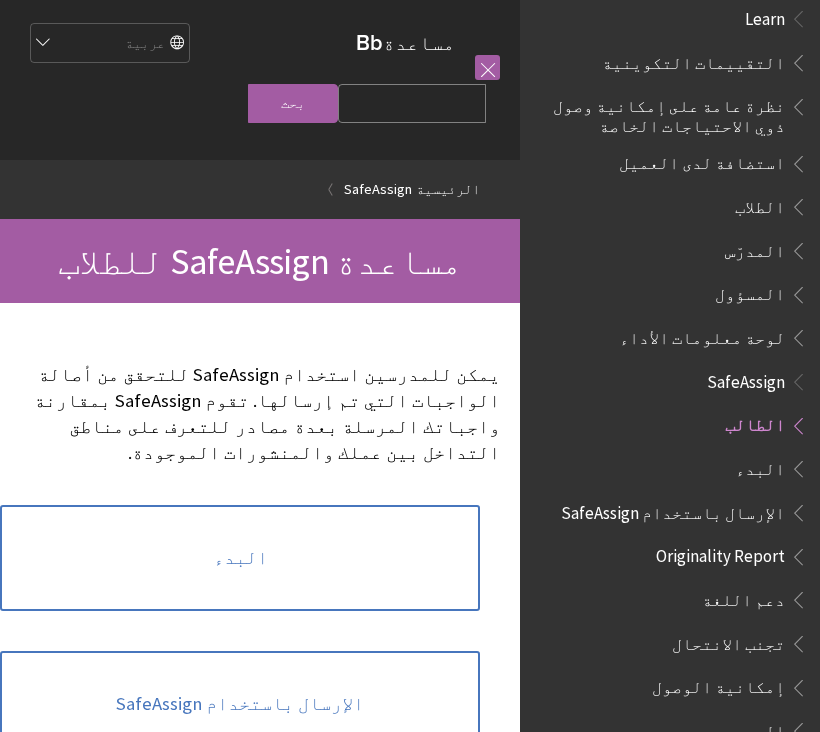 click on "البدء" at bounding box center (240, 558) 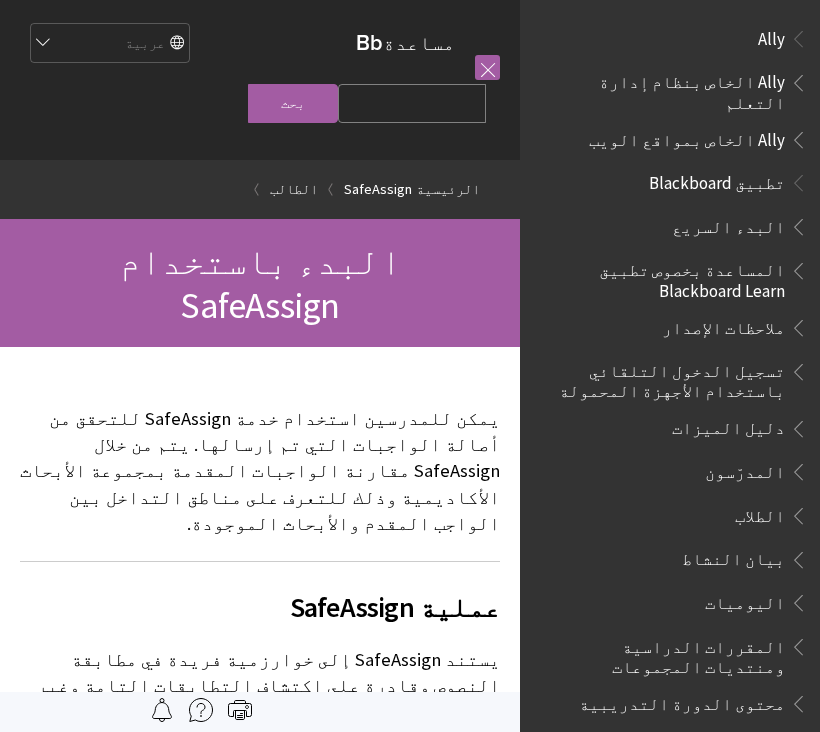scroll, scrollTop: 0, scrollLeft: 0, axis: both 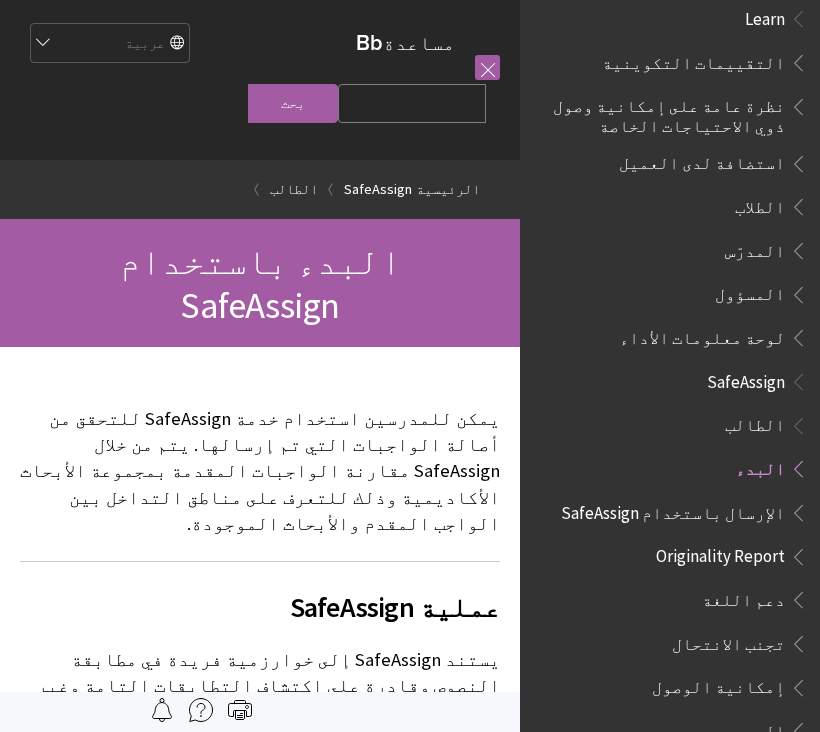 click on "البدء" at bounding box center (760, 465) 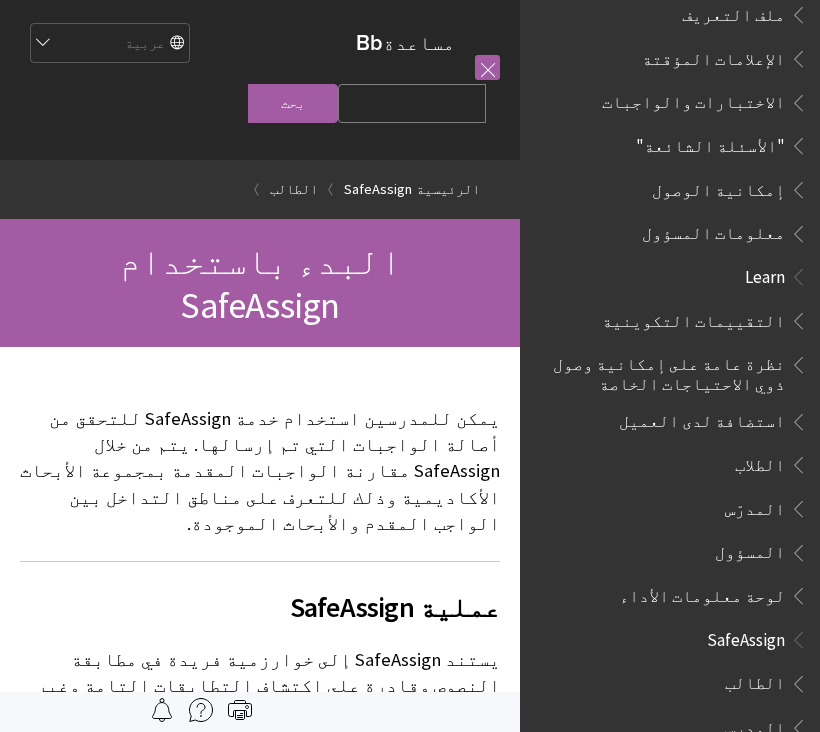 scroll, scrollTop: 1038, scrollLeft: 0, axis: vertical 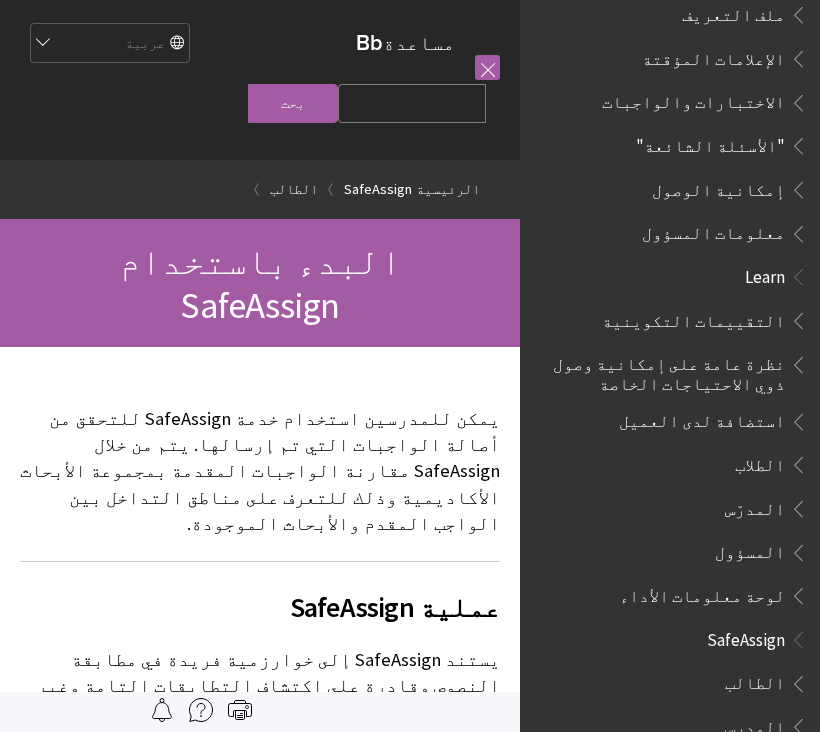 click on "الطلاب" at bounding box center [760, 461] 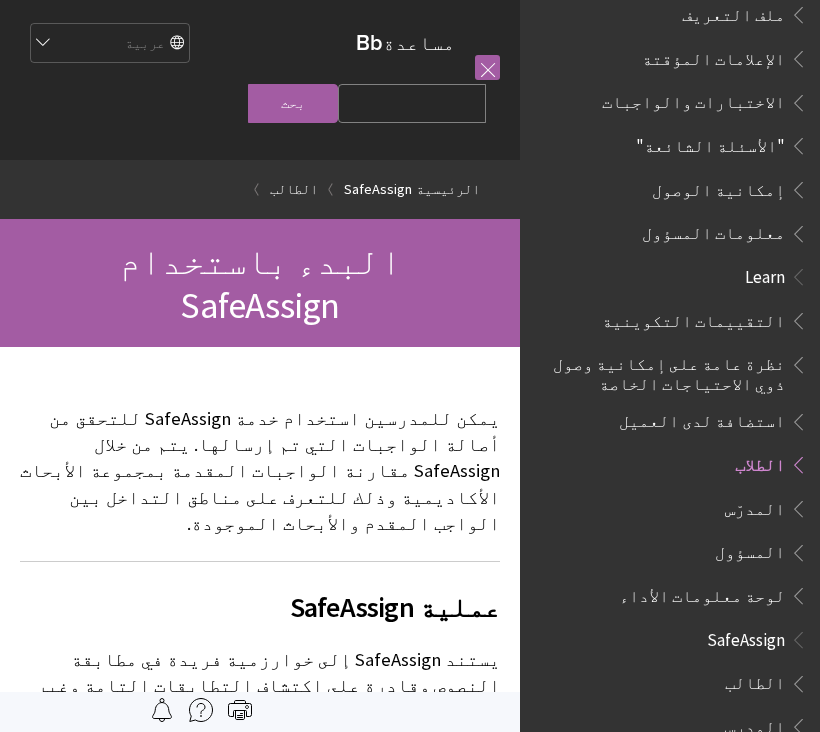 click on "الطلاب" at bounding box center (760, 461) 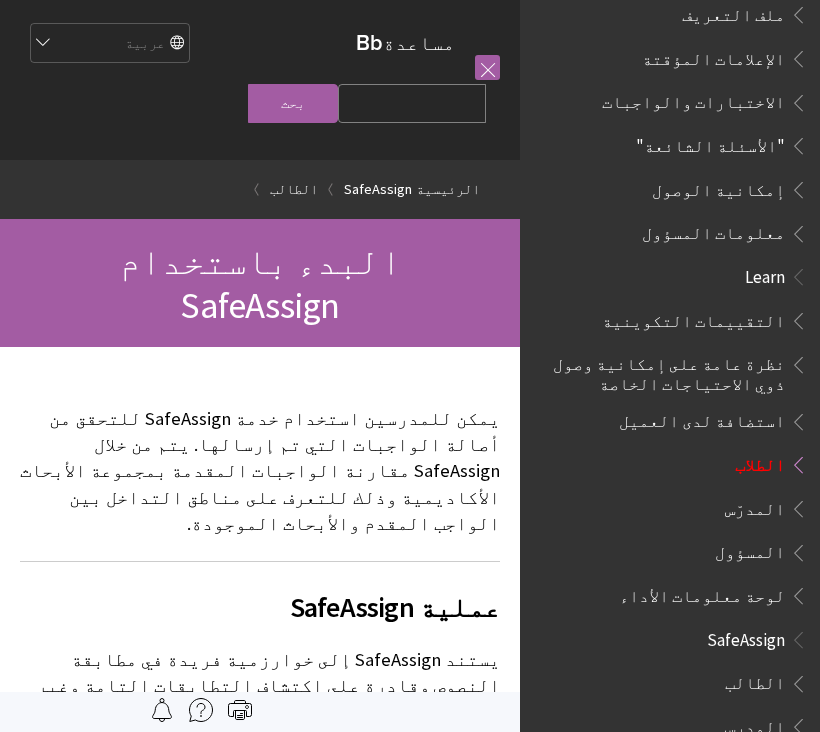 click on "الطلاب" at bounding box center (760, 461) 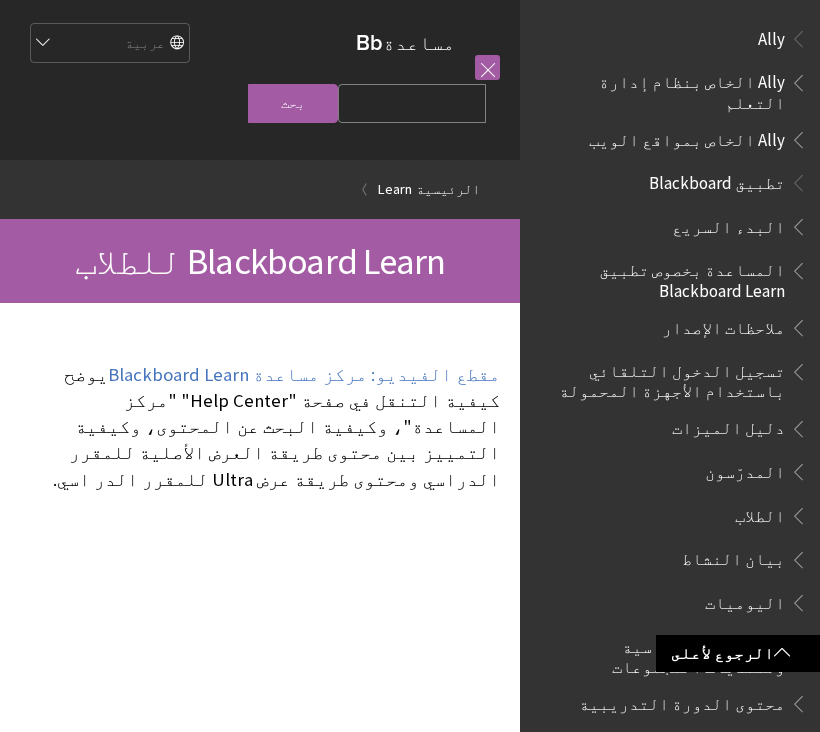 scroll, scrollTop: 669, scrollLeft: 0, axis: vertical 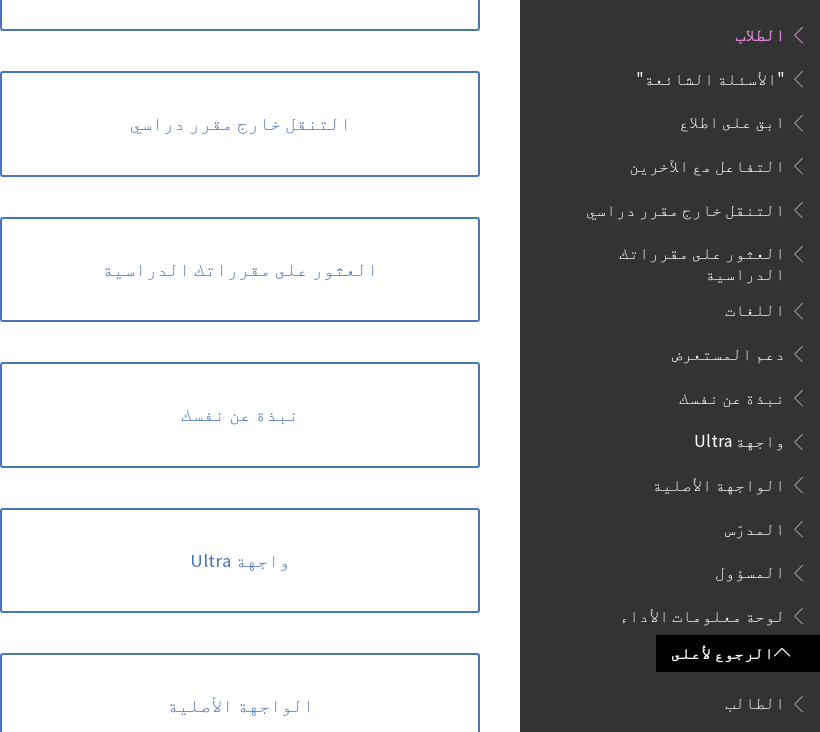 click on "الطالب" at bounding box center (755, 700) 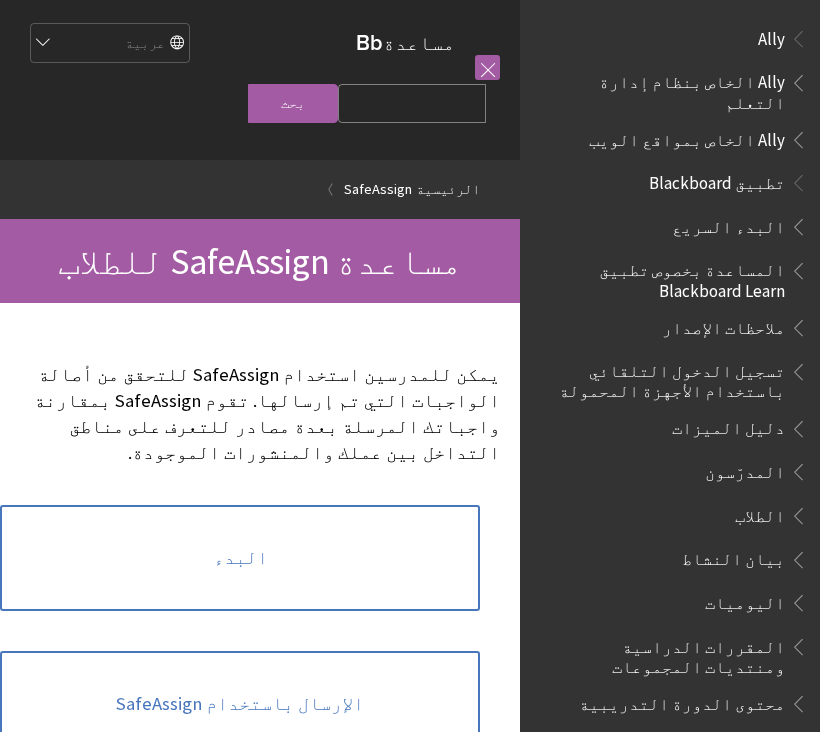 scroll, scrollTop: 0, scrollLeft: 0, axis: both 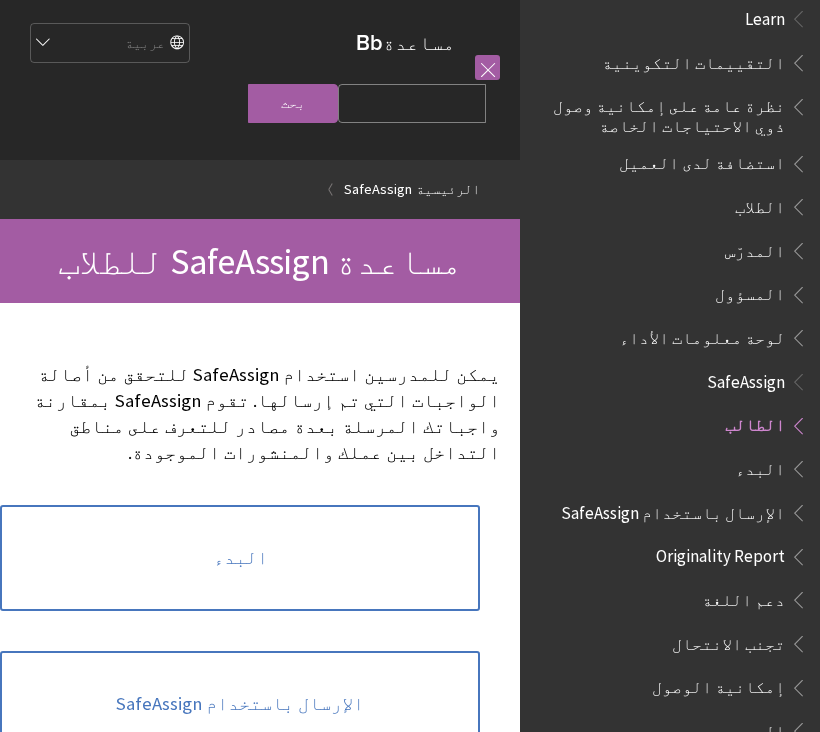 click on "البدء" at bounding box center (240, 558) 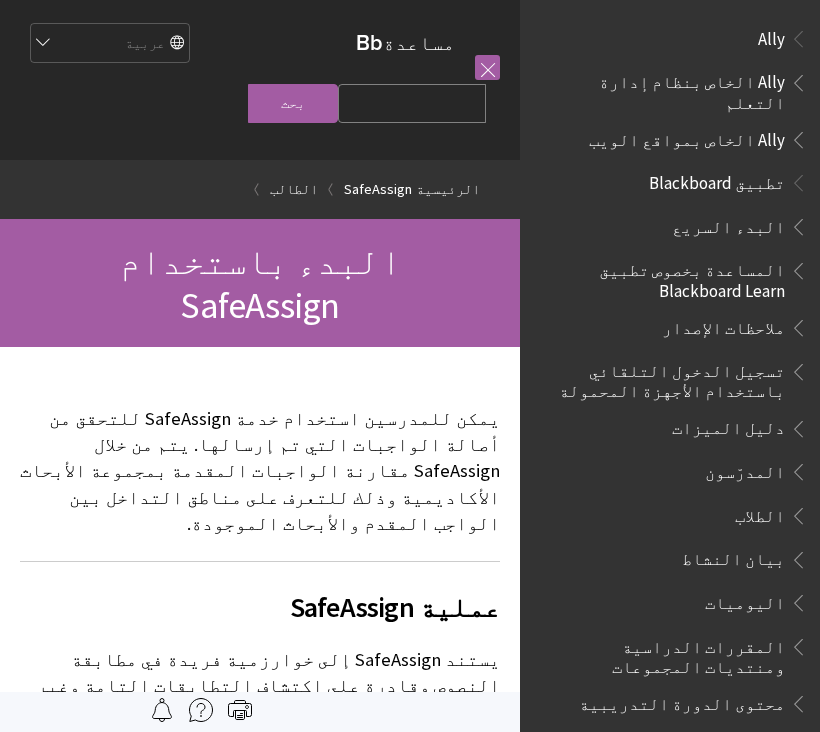 scroll, scrollTop: 0, scrollLeft: 0, axis: both 